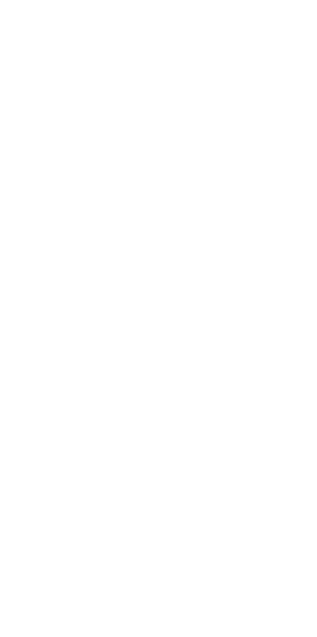scroll, scrollTop: 0, scrollLeft: 0, axis: both 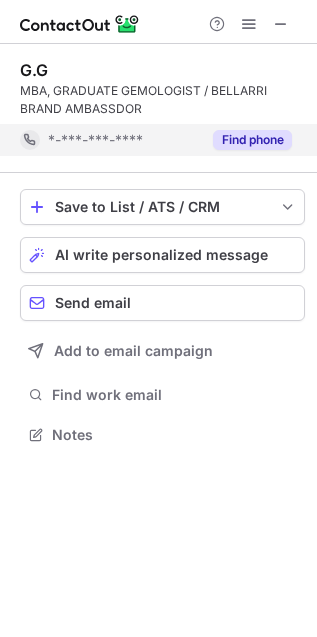 click on "Find phone" at bounding box center [252, 140] 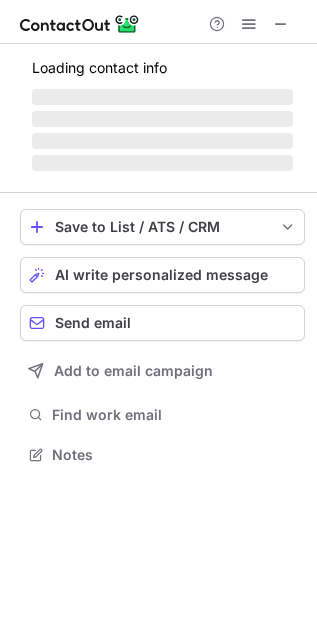 scroll, scrollTop: 11, scrollLeft: 10, axis: both 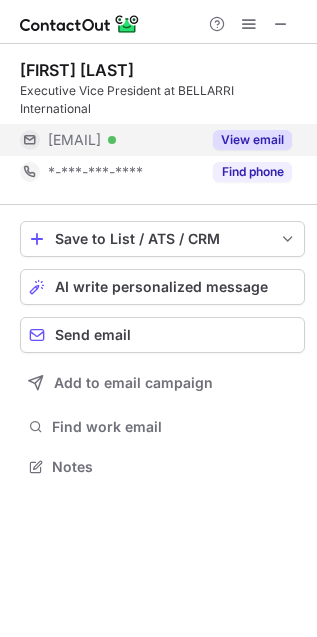 click on "View email" at bounding box center [252, 140] 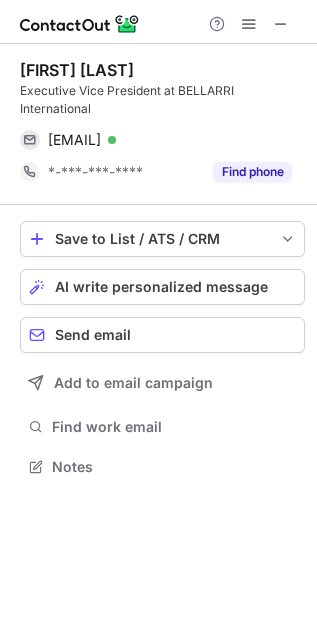 click on "Robin Kraut Executive Vice President at BELLARRI International robin@bellarri.com Verified Send email Copy *-***-***-**** Find phone Save to List / ATS / CRM List Select Lever Connect Greenhouse Connect Salesforce Connect Hubspot Connect Bullhorn Connect Zapier (100+ Applications) Connect Request a new integration AI write personalized message Send email Add to email campaign Find work email Notes" at bounding box center (158, 340) 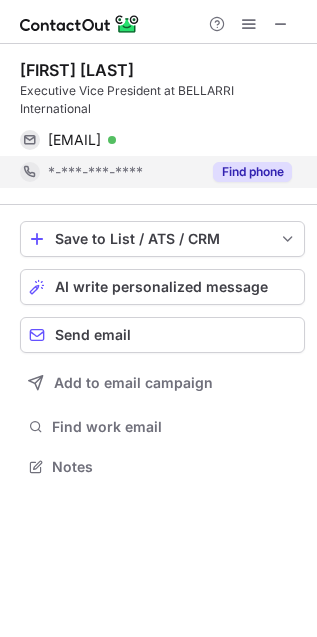 click on "Find phone" at bounding box center (252, 172) 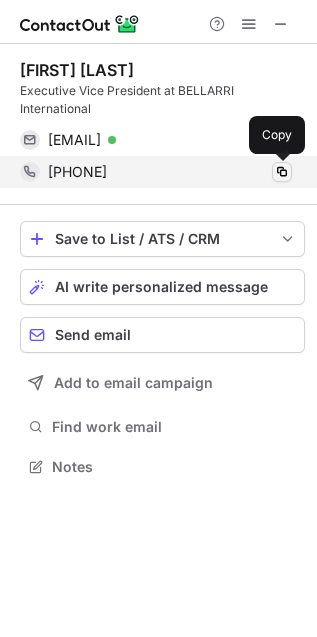 click at bounding box center [282, 172] 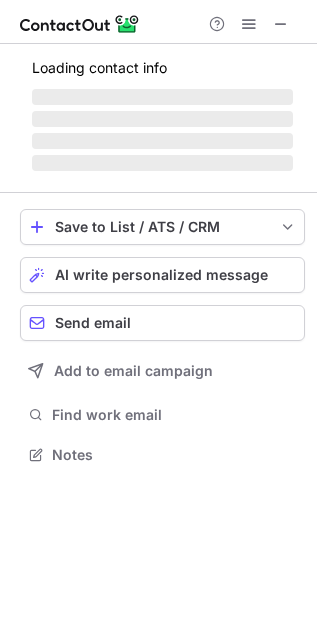 scroll, scrollTop: 11, scrollLeft: 10, axis: both 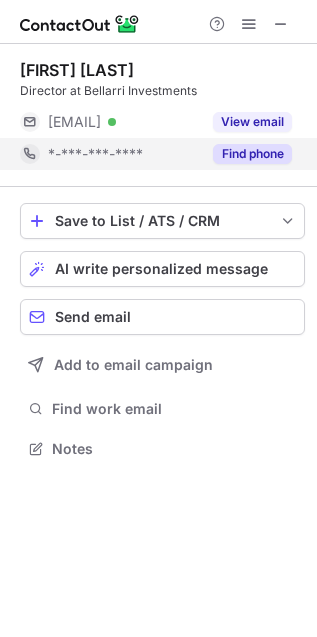click on "Find phone" at bounding box center [252, 154] 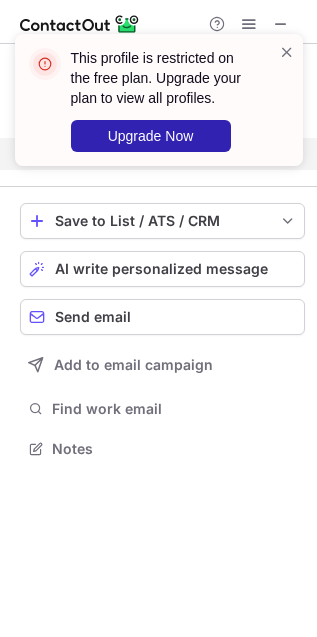 scroll, scrollTop: 402, scrollLeft: 317, axis: both 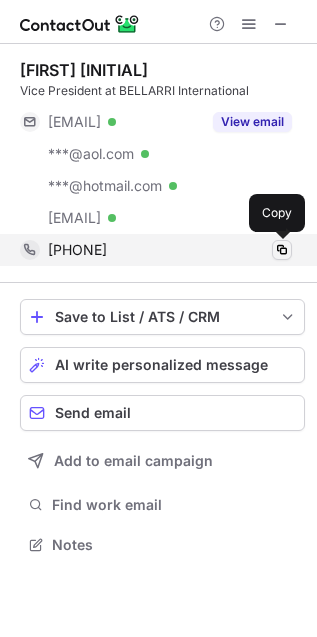 click at bounding box center [282, 250] 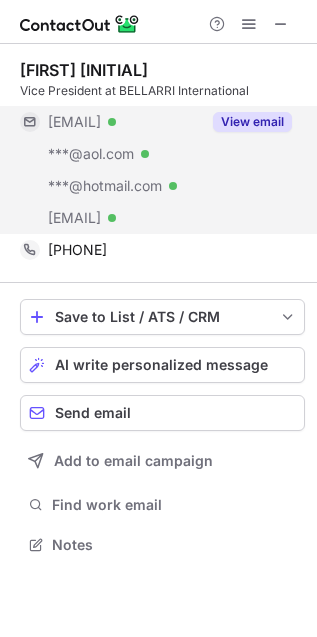 click on "View email" at bounding box center [252, 122] 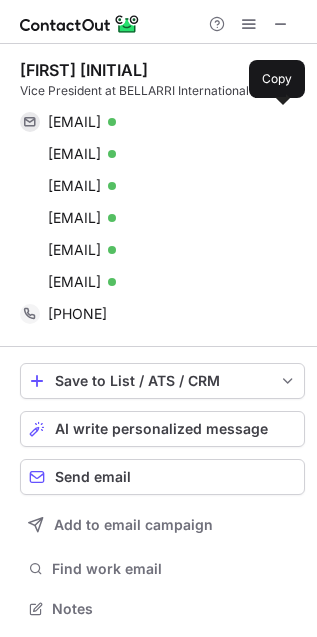 scroll, scrollTop: 11, scrollLeft: 10, axis: both 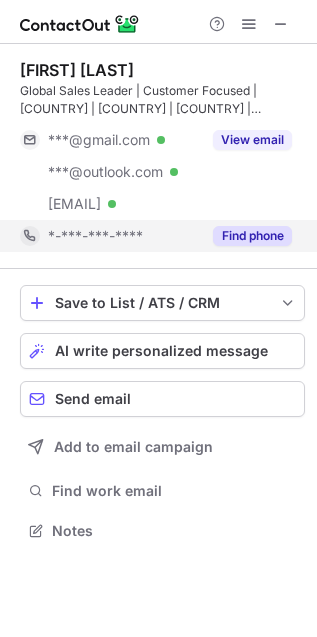 click on "Find phone" at bounding box center (252, 236) 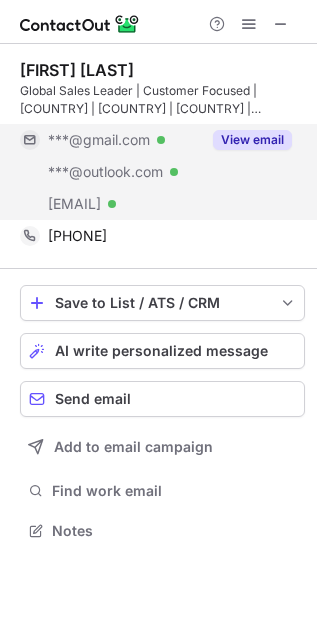 click on "View email" at bounding box center [252, 140] 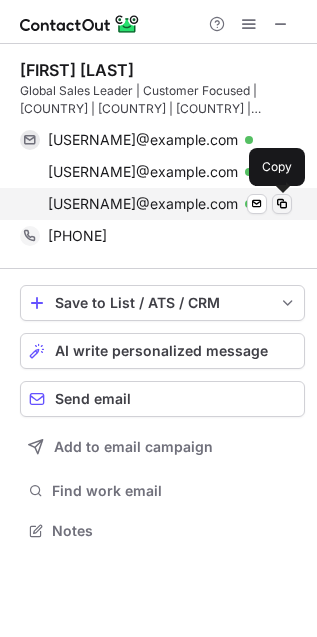 click at bounding box center [282, 204] 